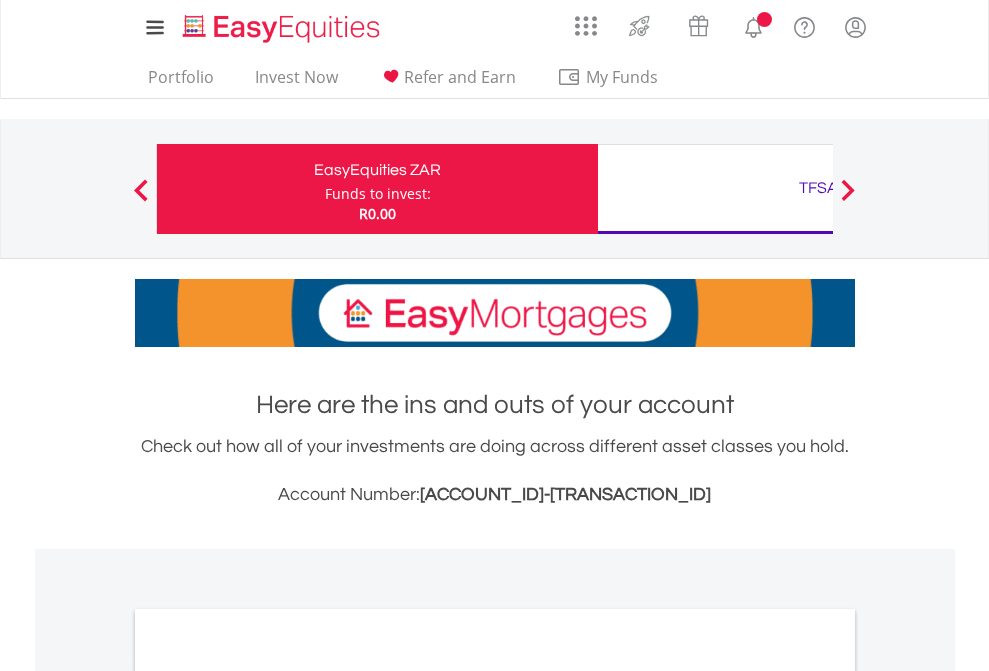 scroll, scrollTop: 0, scrollLeft: 0, axis: both 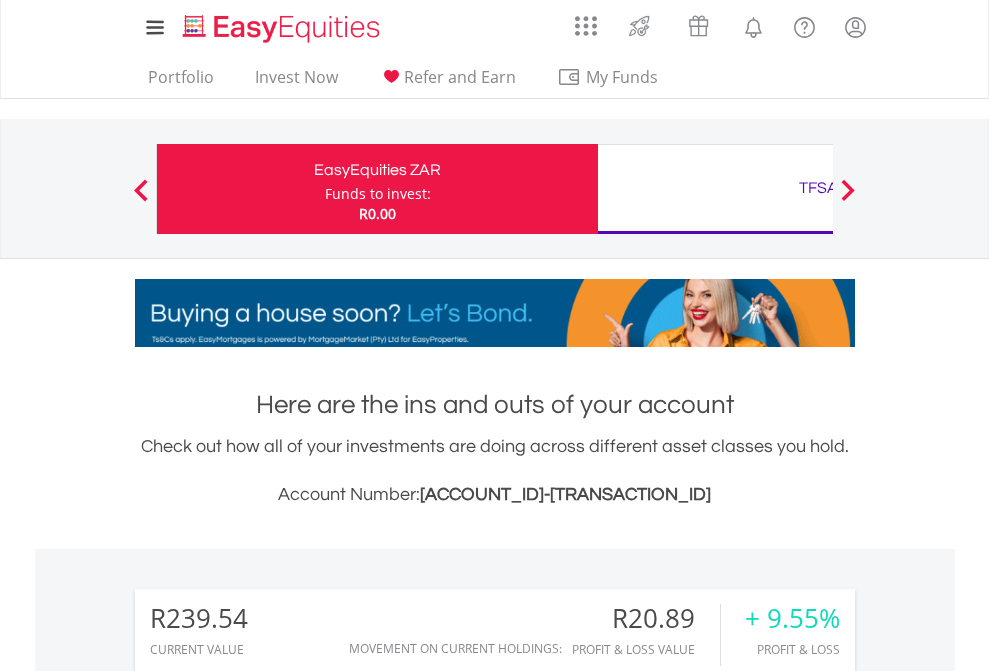 click on "Funds to invest:" at bounding box center (378, 194) 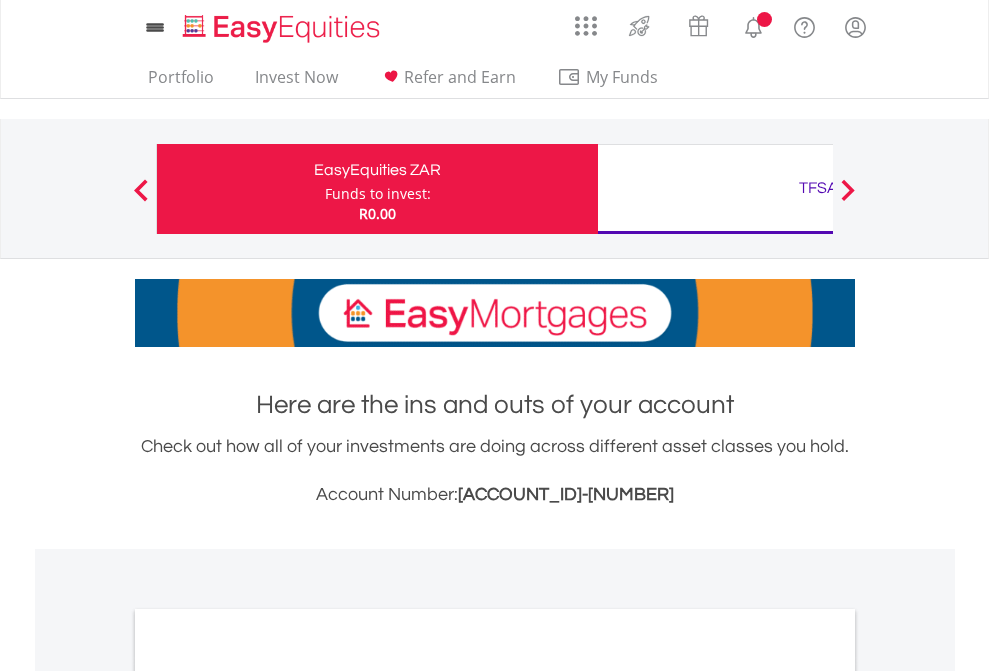 scroll, scrollTop: 0, scrollLeft: 0, axis: both 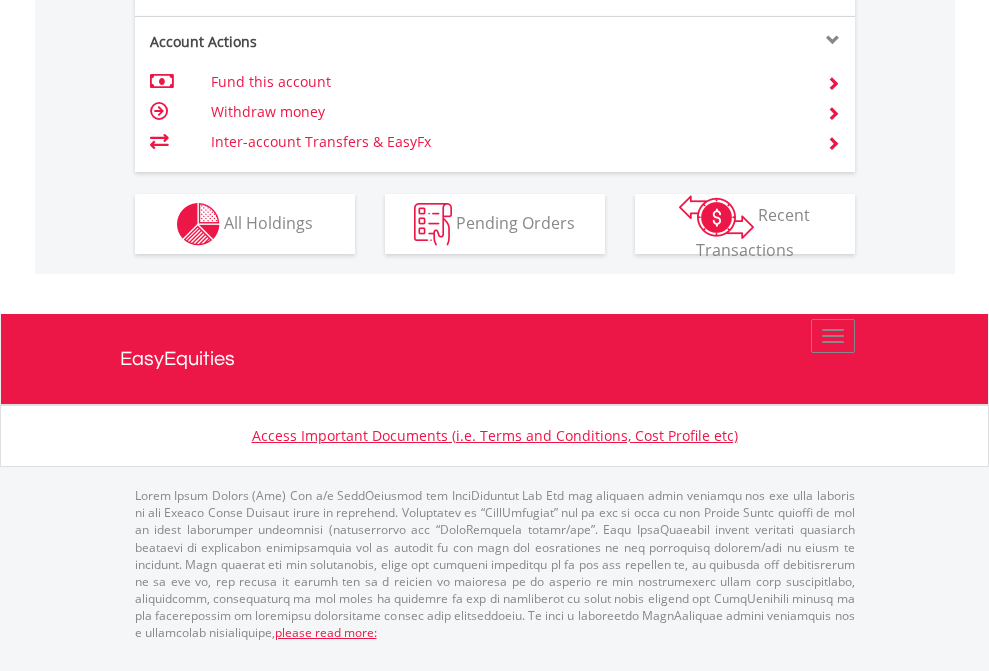 click on "Investment types" at bounding box center [706, -337] 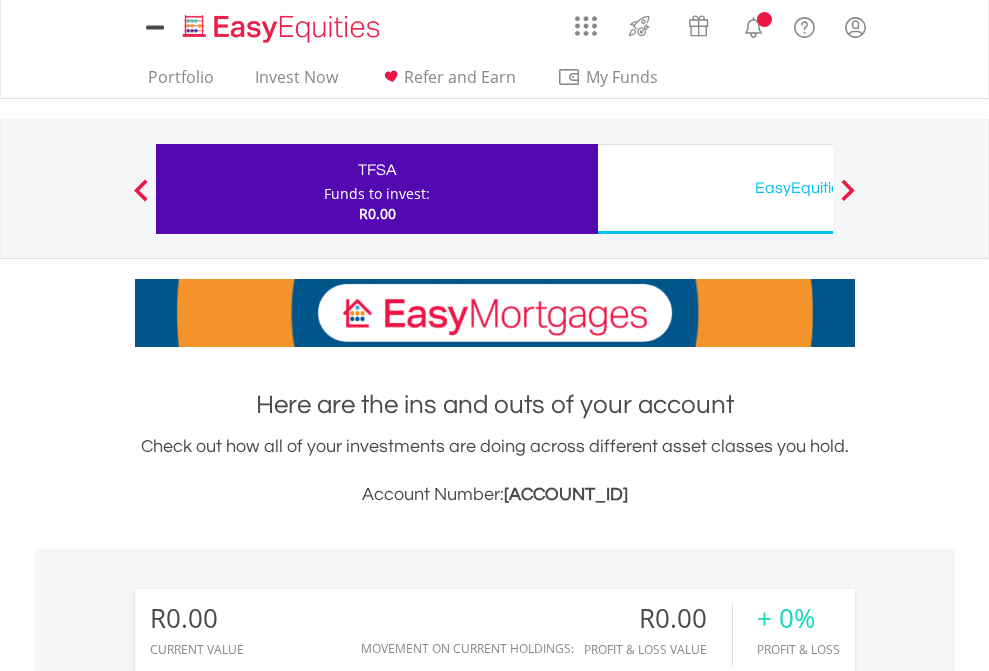 scroll, scrollTop: 0, scrollLeft: 0, axis: both 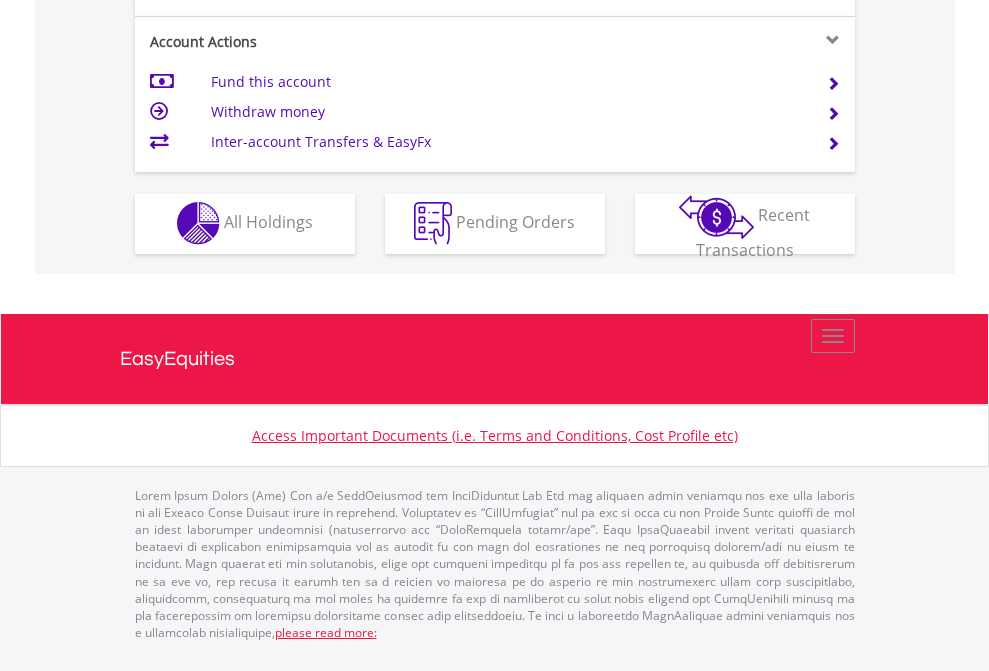 click on "Investment types" at bounding box center [706, -353] 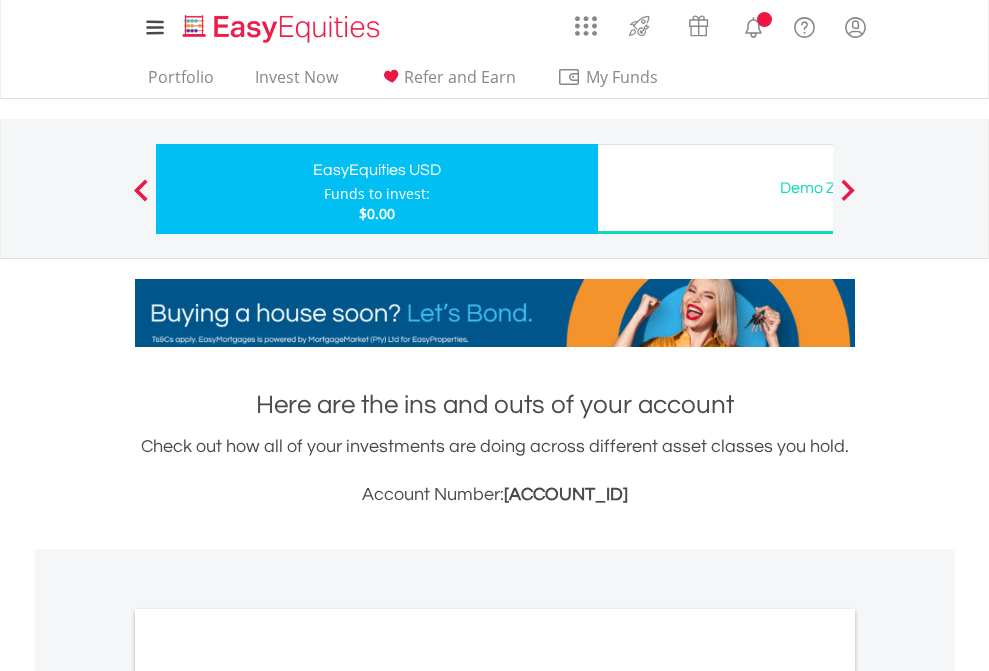 scroll, scrollTop: 0, scrollLeft: 0, axis: both 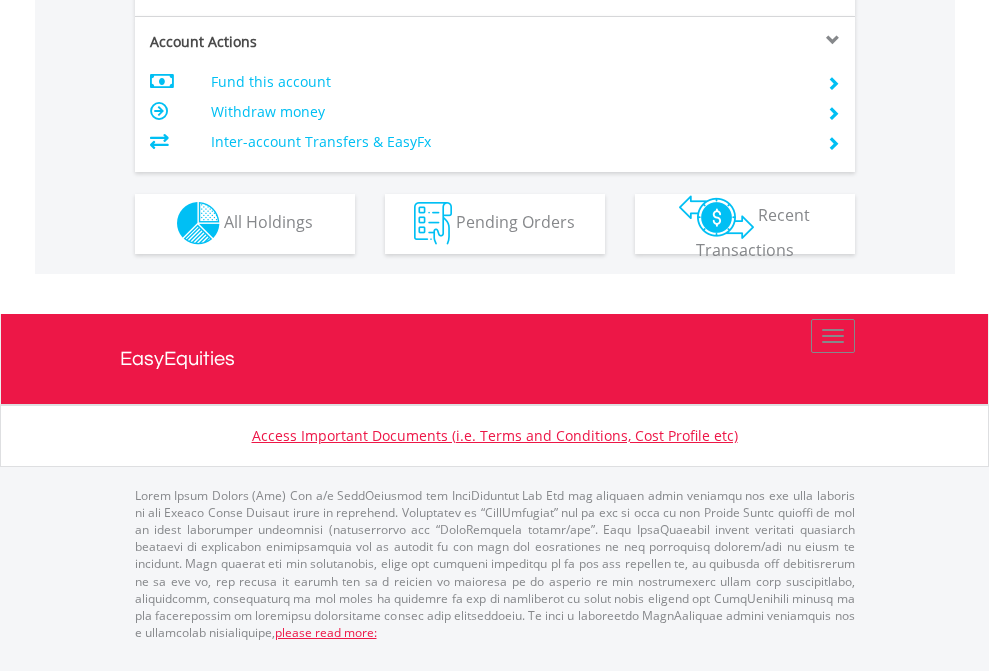 click on "Investment types" at bounding box center [706, -353] 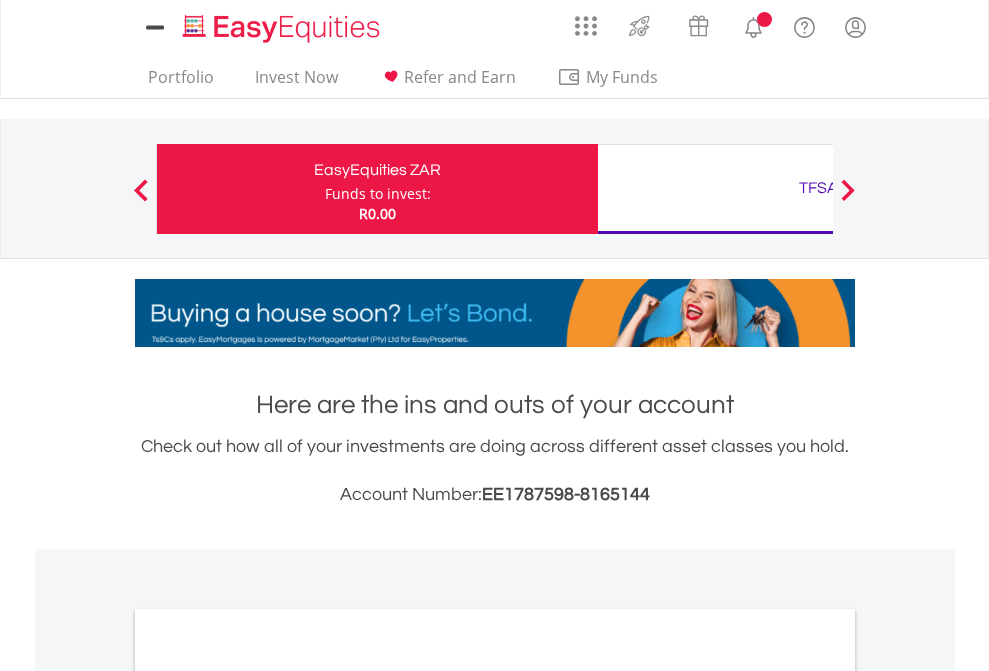 scroll, scrollTop: 0, scrollLeft: 0, axis: both 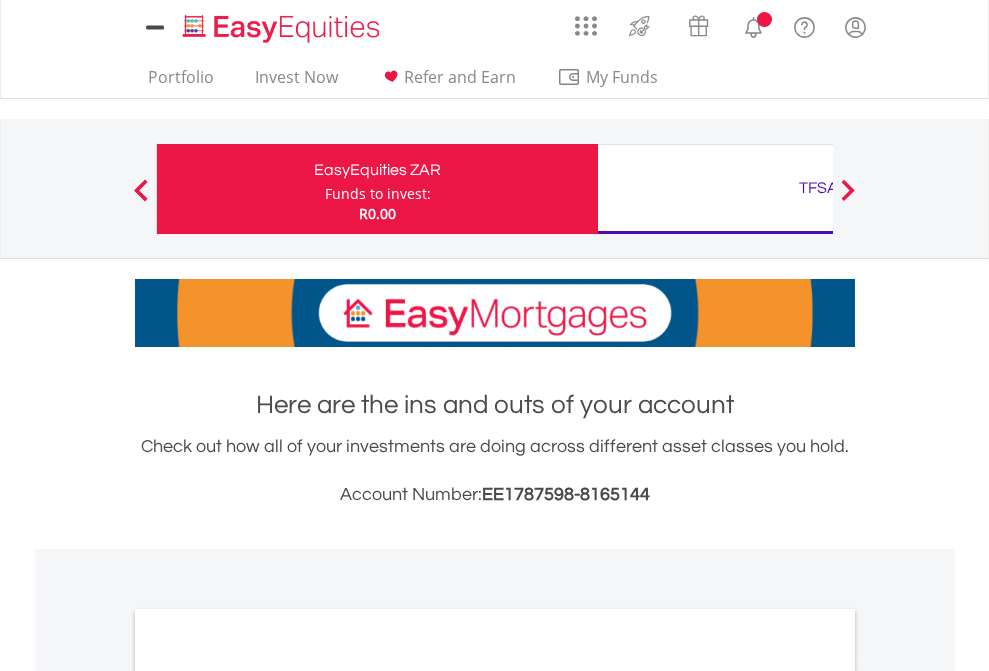 click on "All Holdings" at bounding box center (268, 1096) 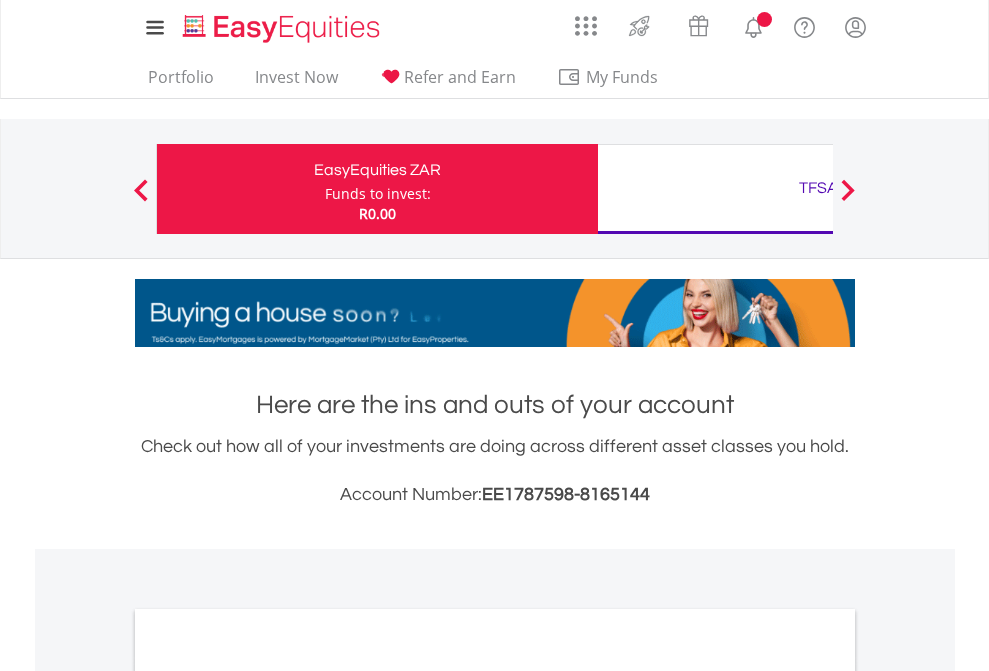 scroll, scrollTop: 1202, scrollLeft: 0, axis: vertical 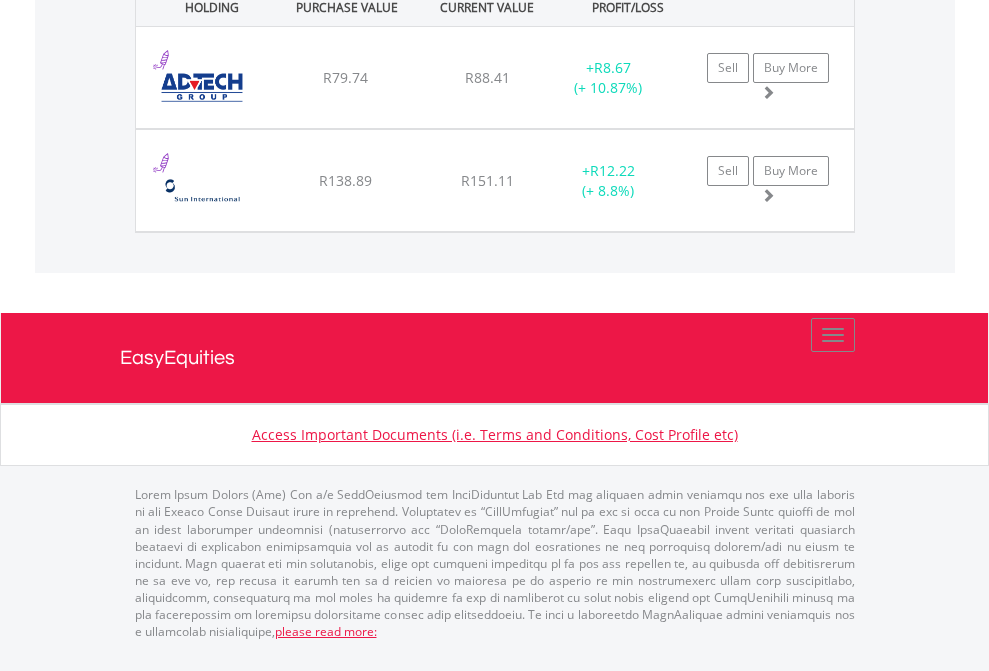 click on "TFSA" at bounding box center (818, -1482) 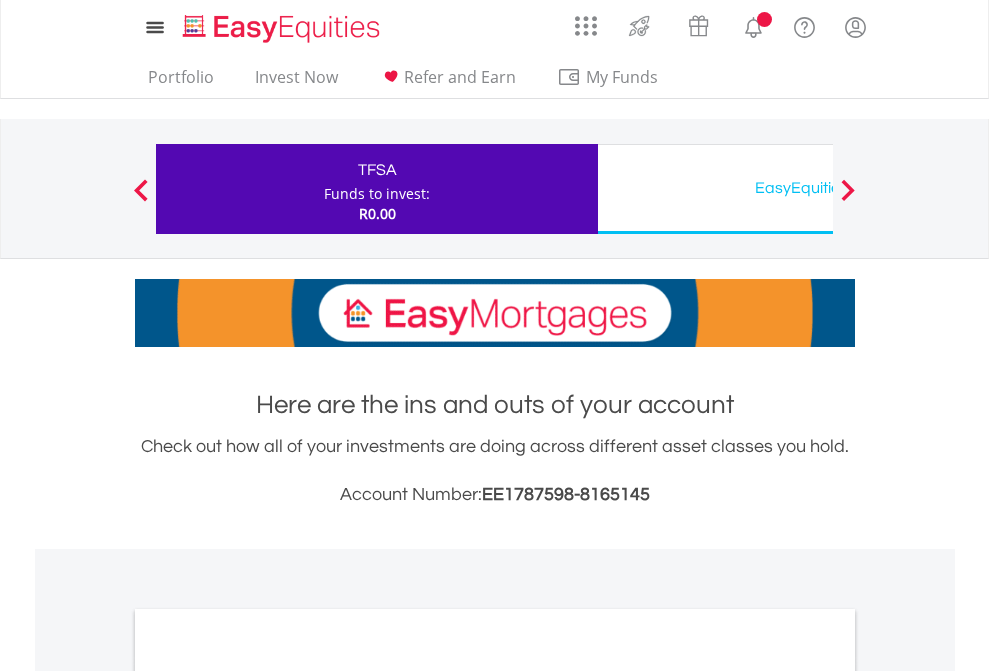 scroll, scrollTop: 0, scrollLeft: 0, axis: both 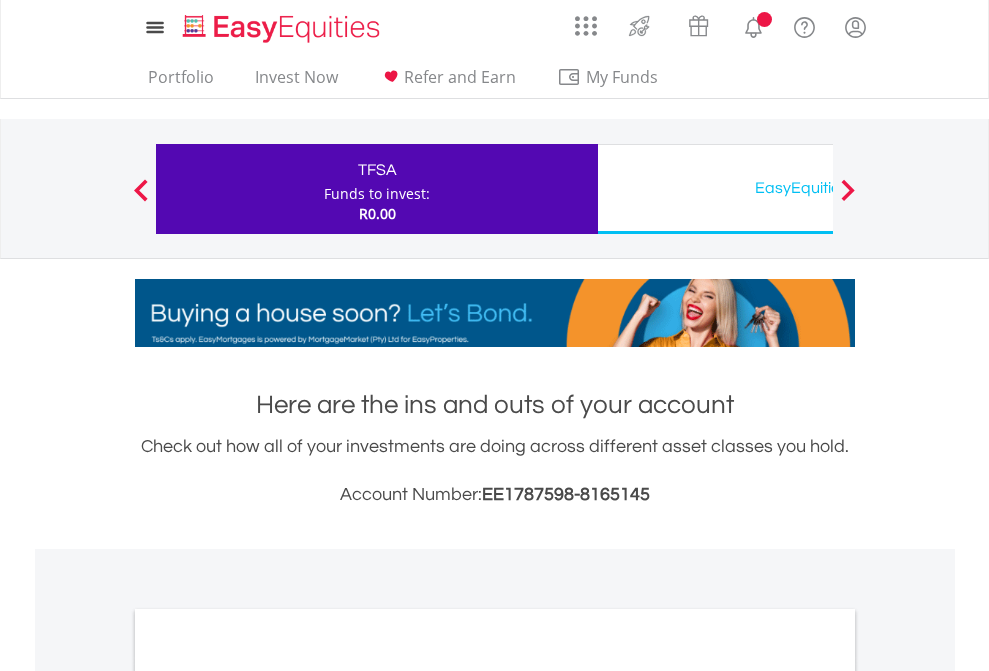 click on "All Holdings" at bounding box center [268, 1096] 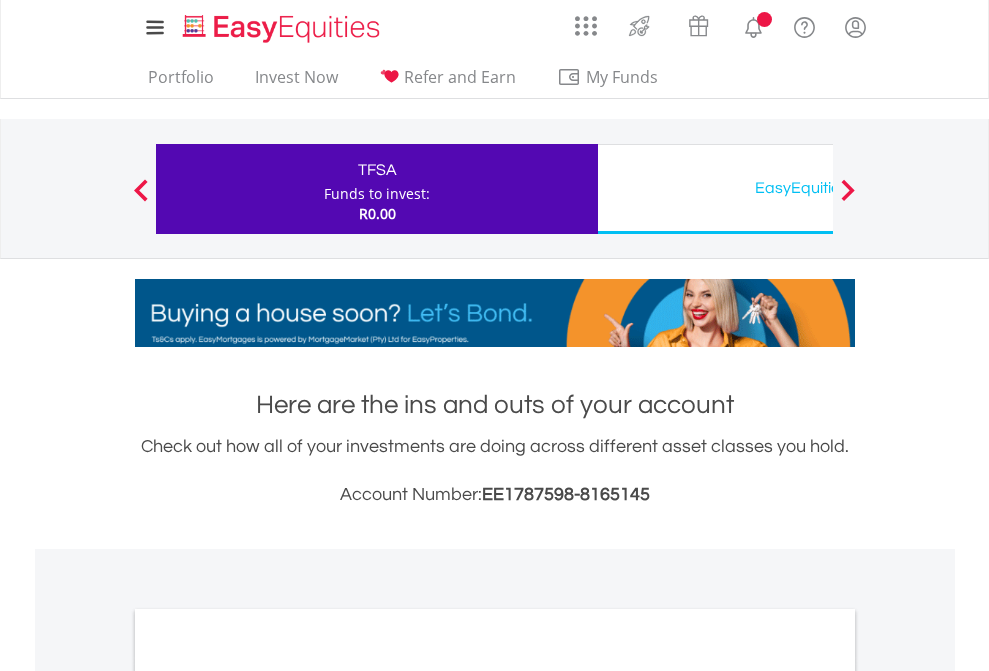 scroll, scrollTop: 1202, scrollLeft: 0, axis: vertical 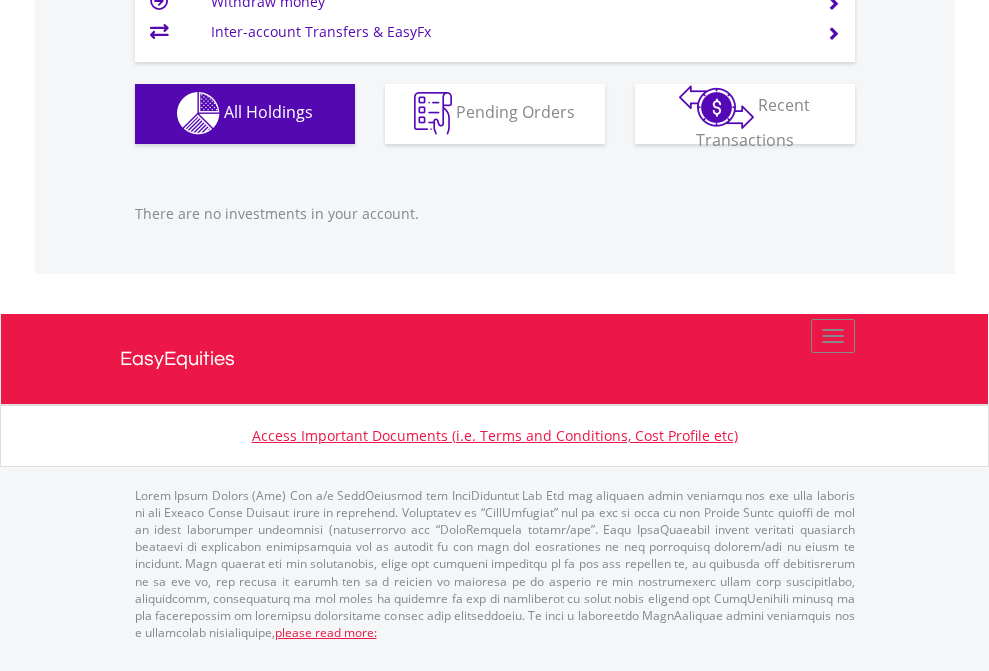 click on "EasyEquities USD" at bounding box center (818, -1142) 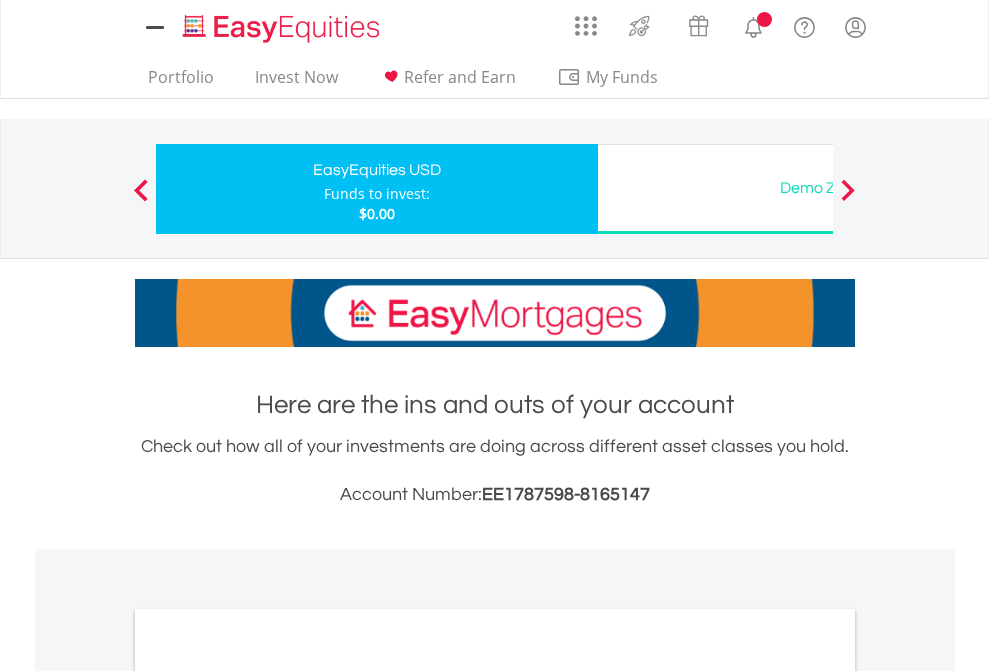 scroll, scrollTop: 0, scrollLeft: 0, axis: both 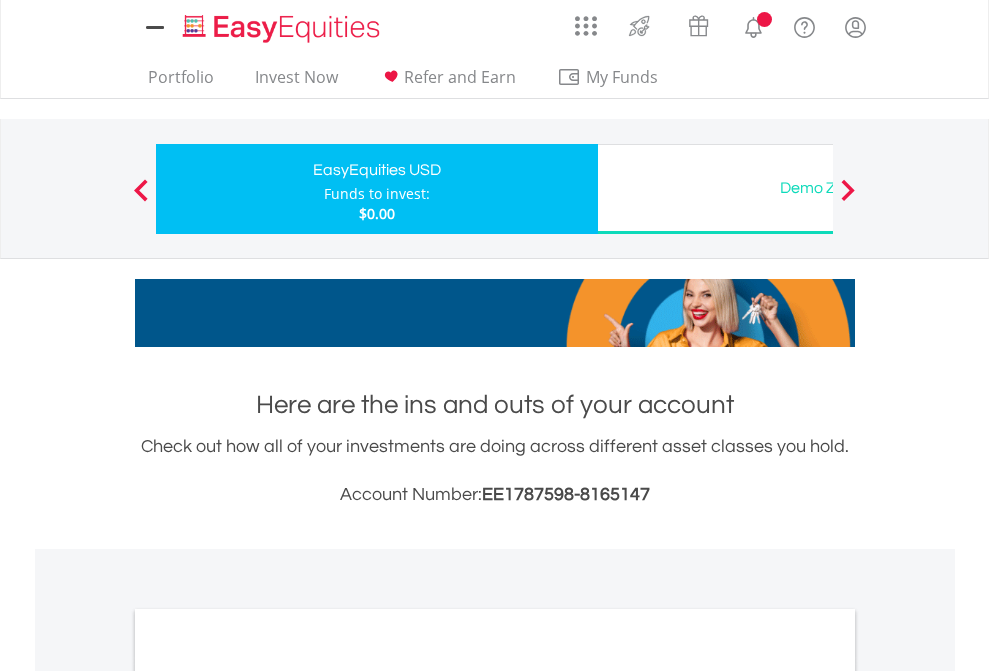 click on "All Holdings" at bounding box center [268, 1096] 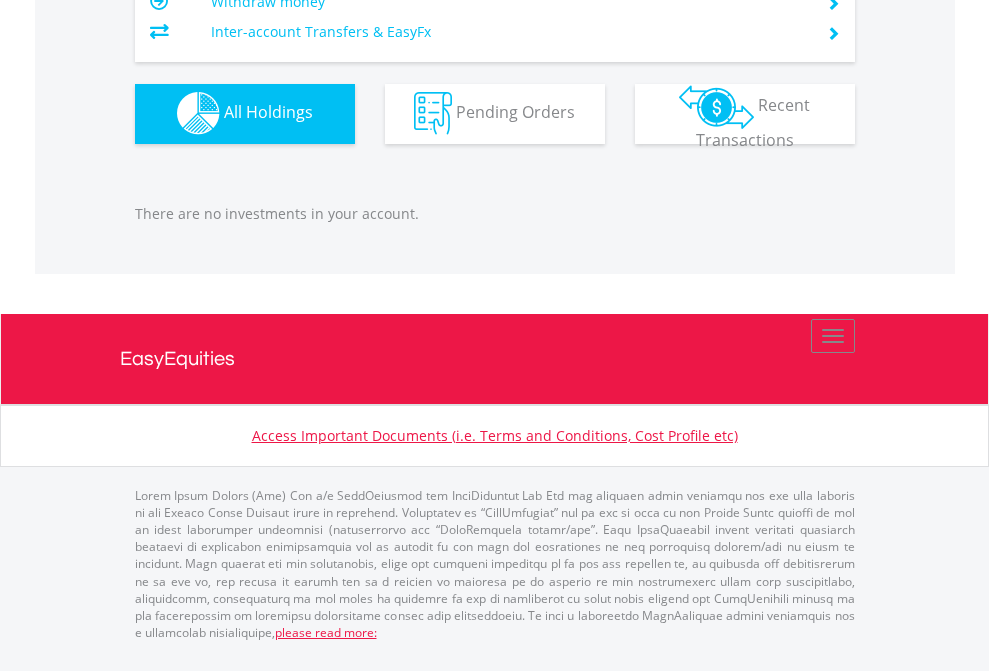 scroll, scrollTop: 1980, scrollLeft: 0, axis: vertical 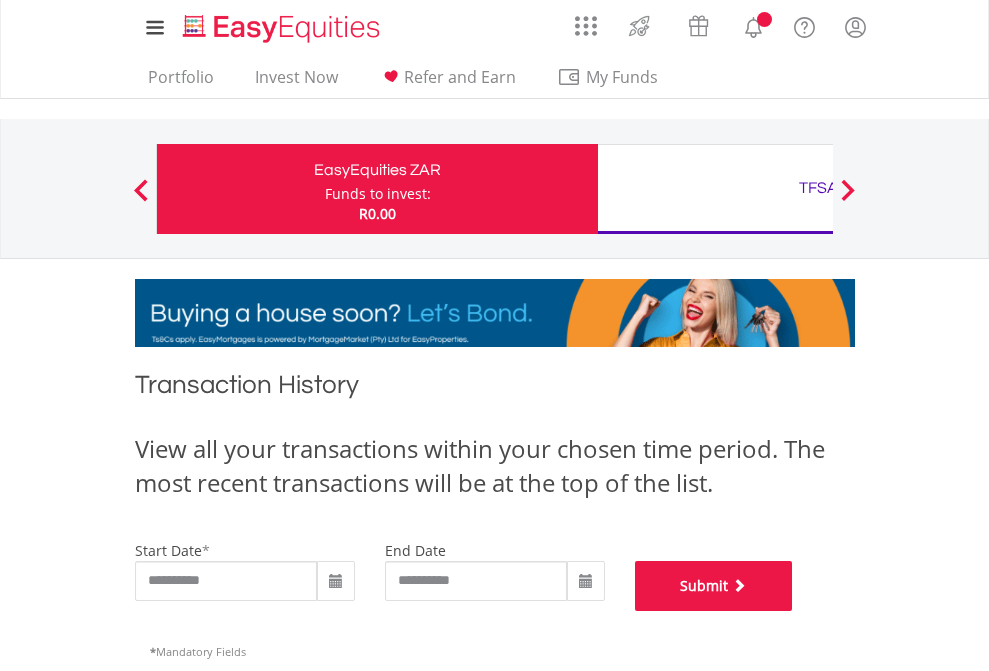 click on "Submit" at bounding box center [714, 586] 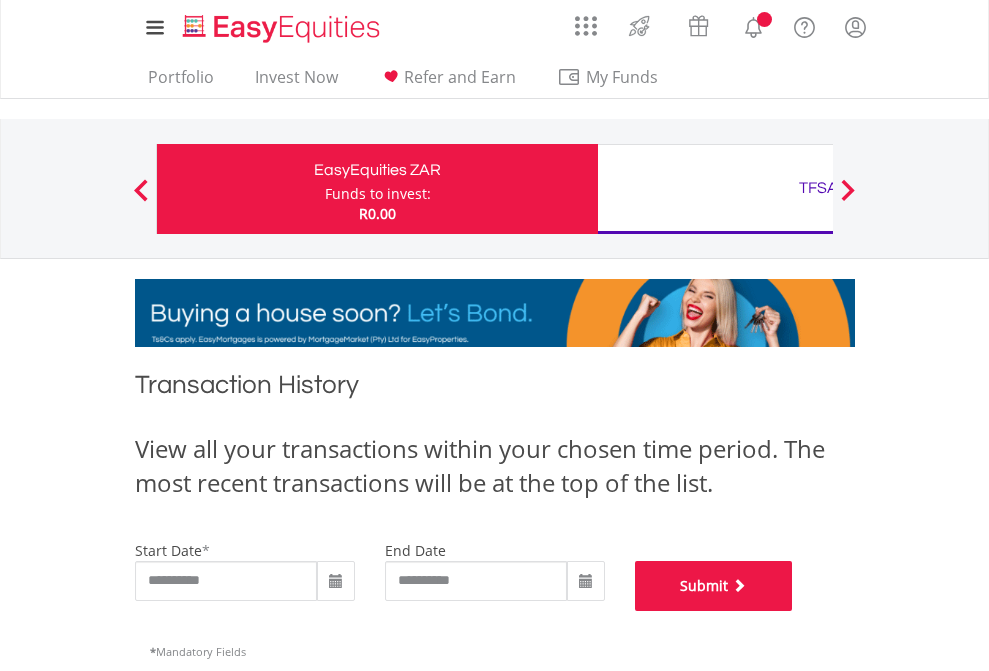 scroll, scrollTop: 811, scrollLeft: 0, axis: vertical 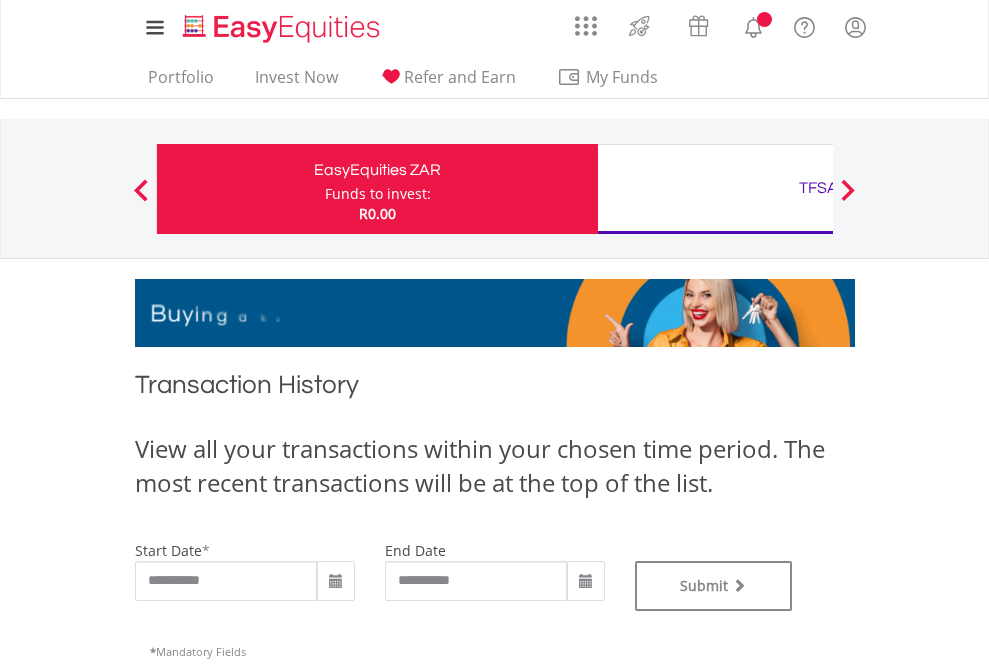 click on "TFSA" at bounding box center [818, 188] 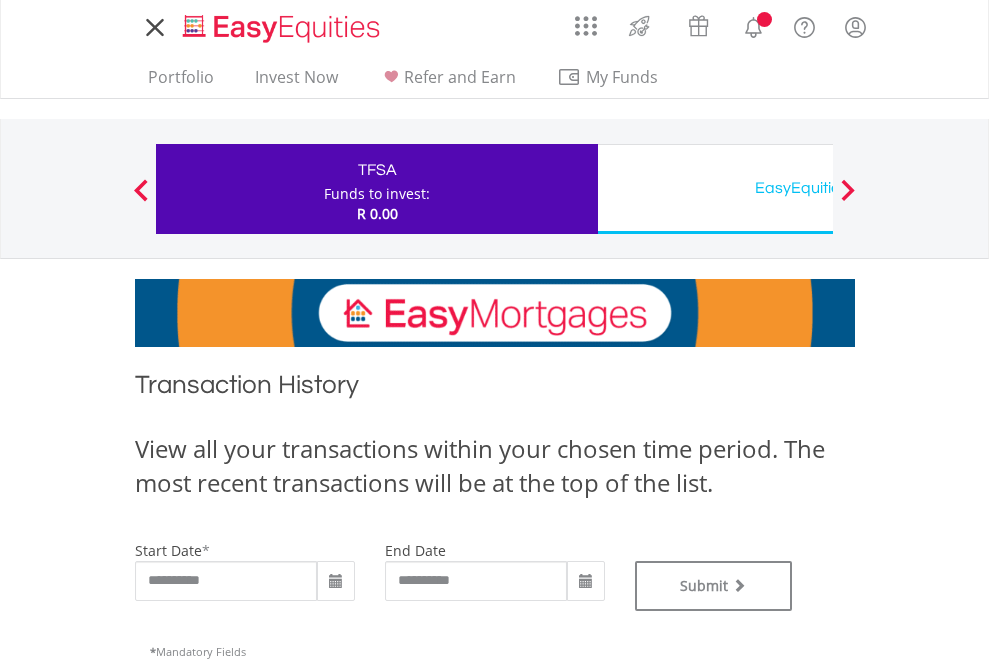 scroll, scrollTop: 0, scrollLeft: 0, axis: both 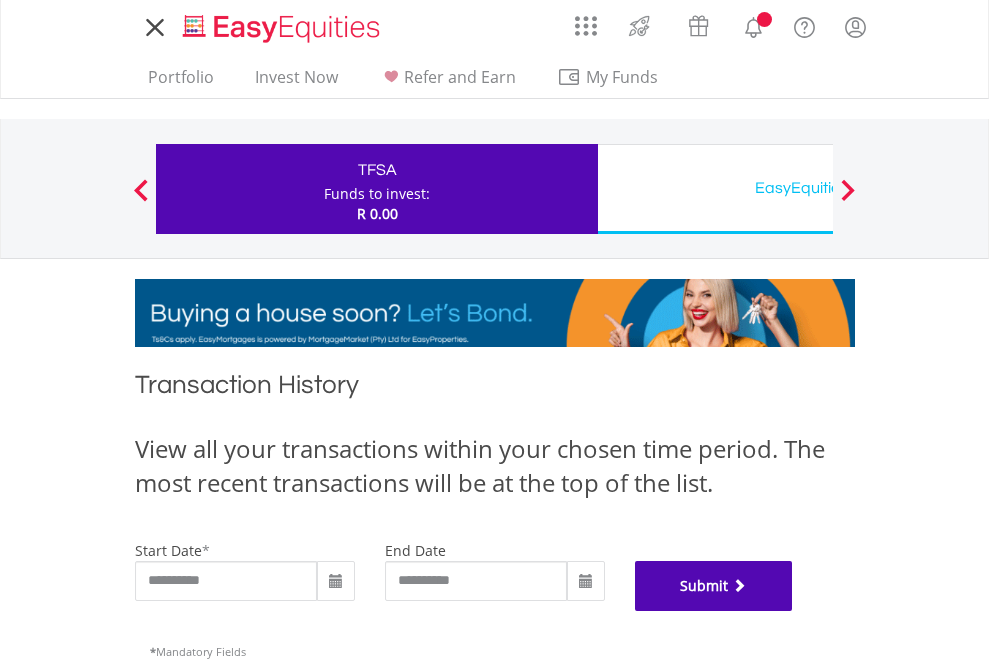 click on "Submit" at bounding box center [714, 586] 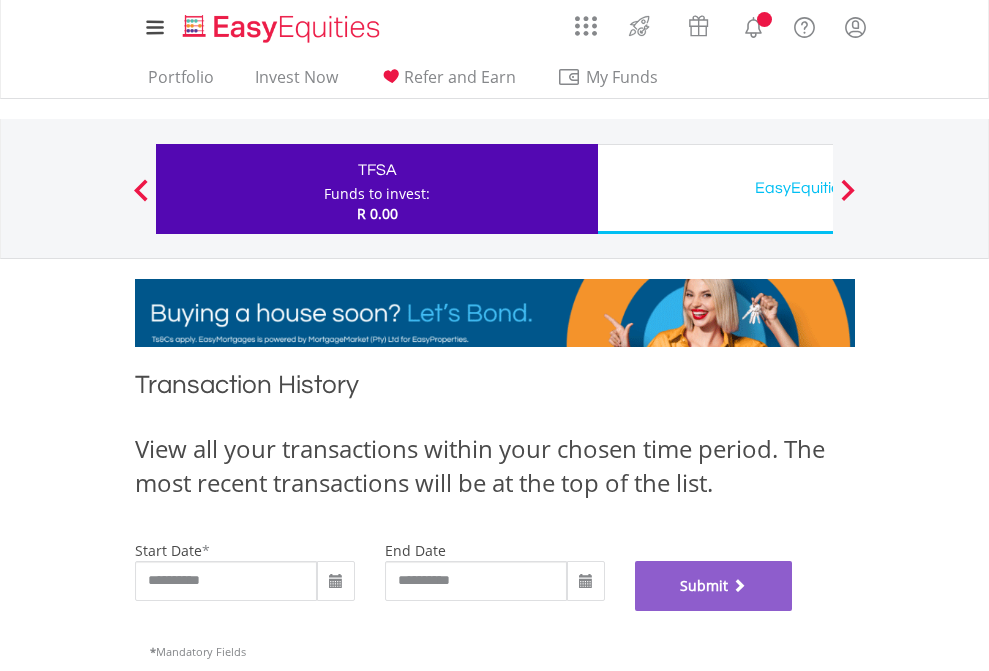 scroll, scrollTop: 811, scrollLeft: 0, axis: vertical 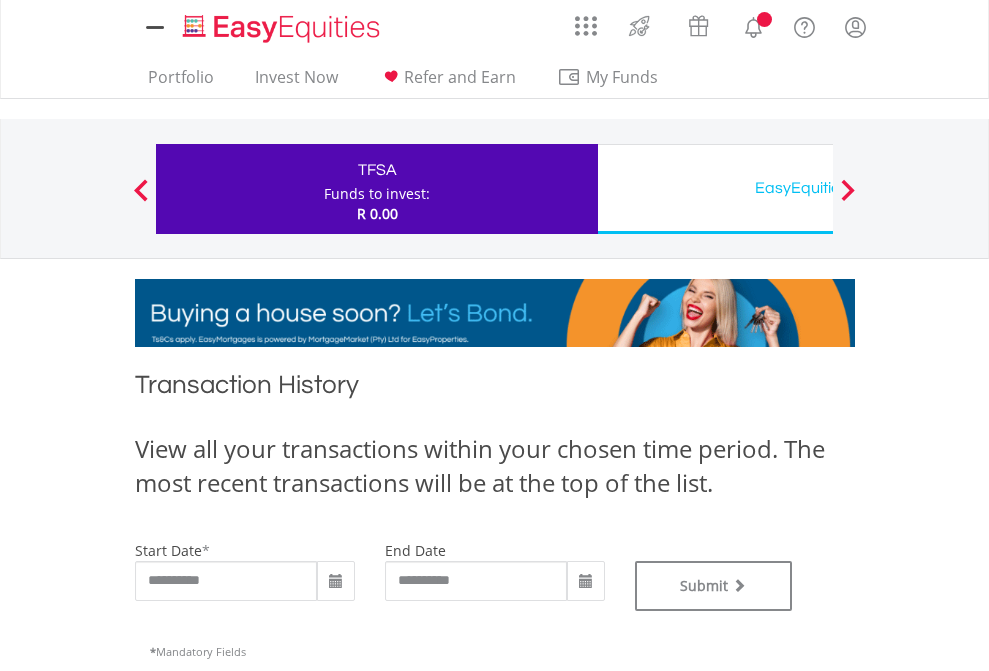 click on "EasyEquities USD" at bounding box center (818, 188) 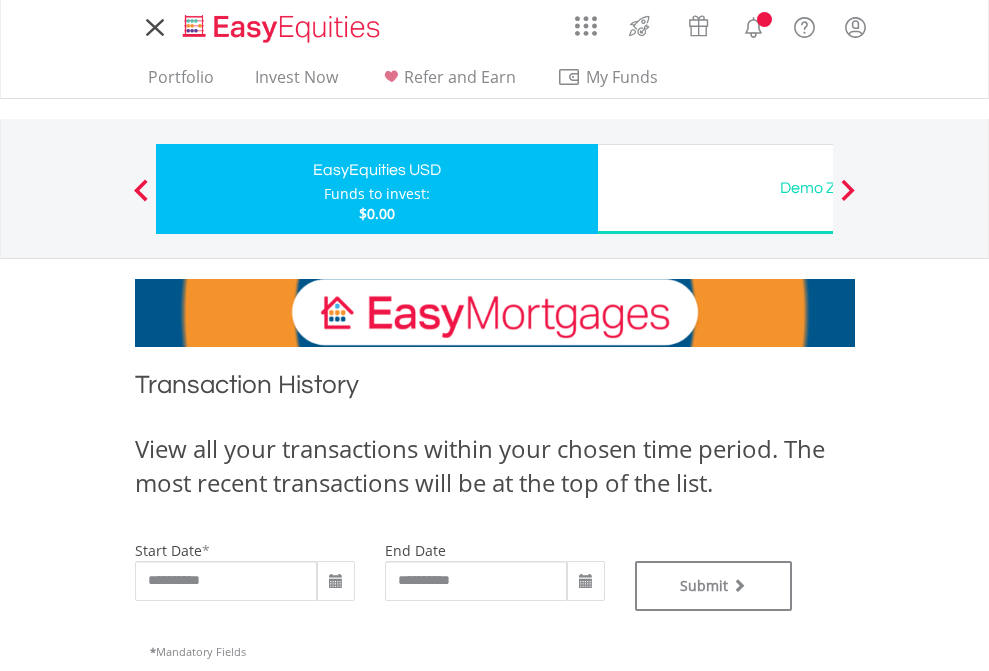 scroll, scrollTop: 0, scrollLeft: 0, axis: both 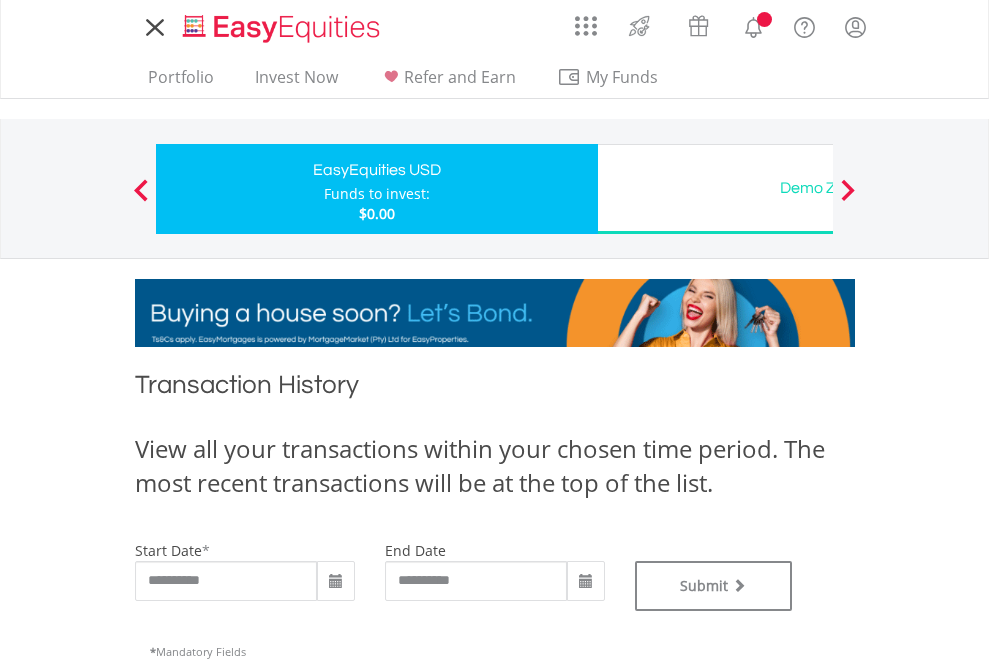 type on "**********" 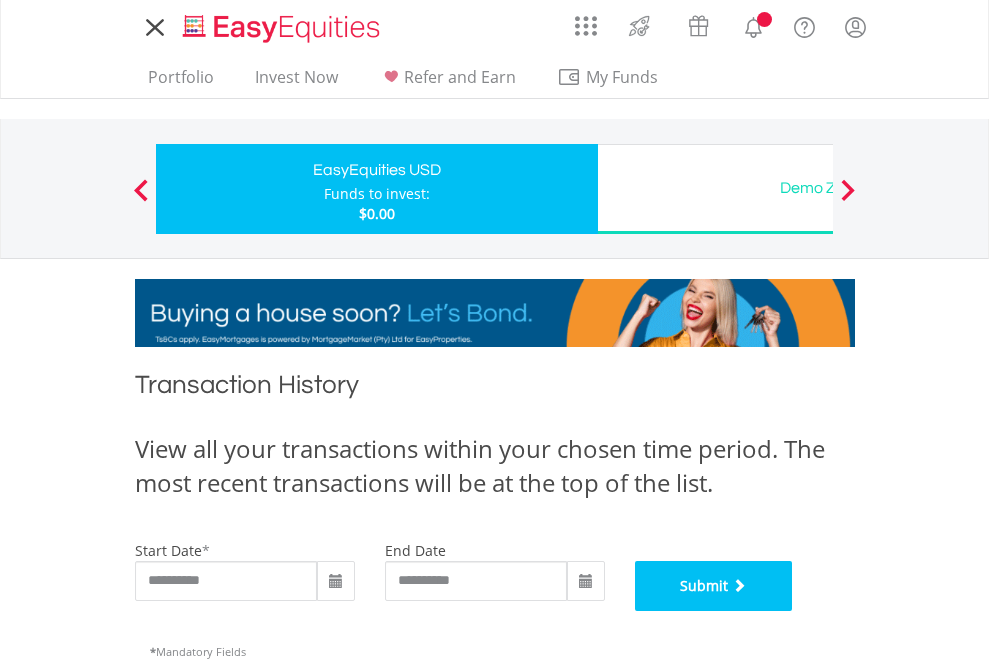 click on "Submit" at bounding box center (714, 586) 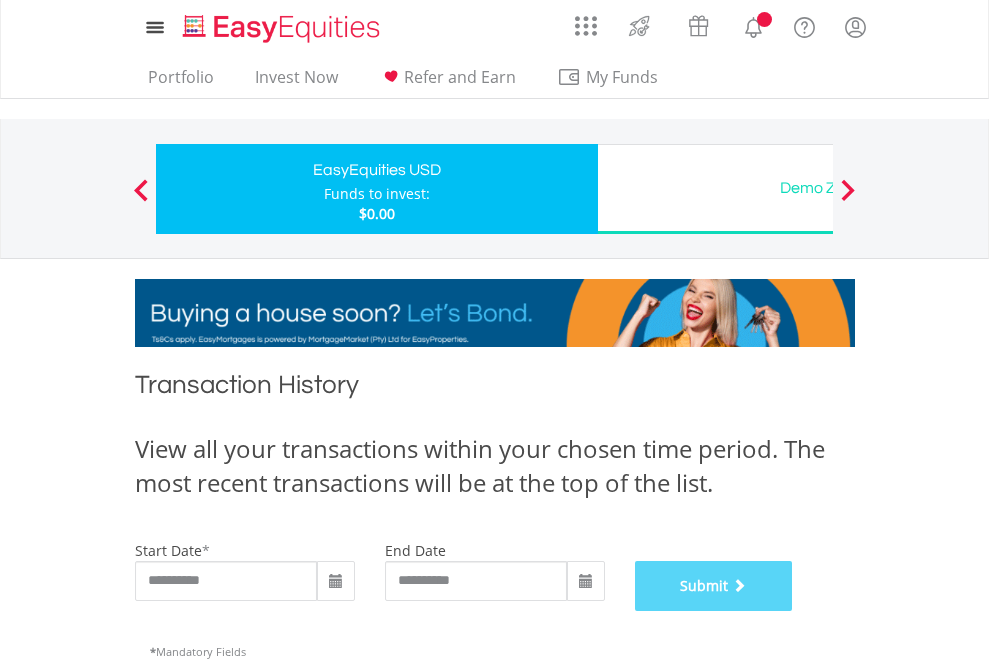 scroll, scrollTop: 811, scrollLeft: 0, axis: vertical 